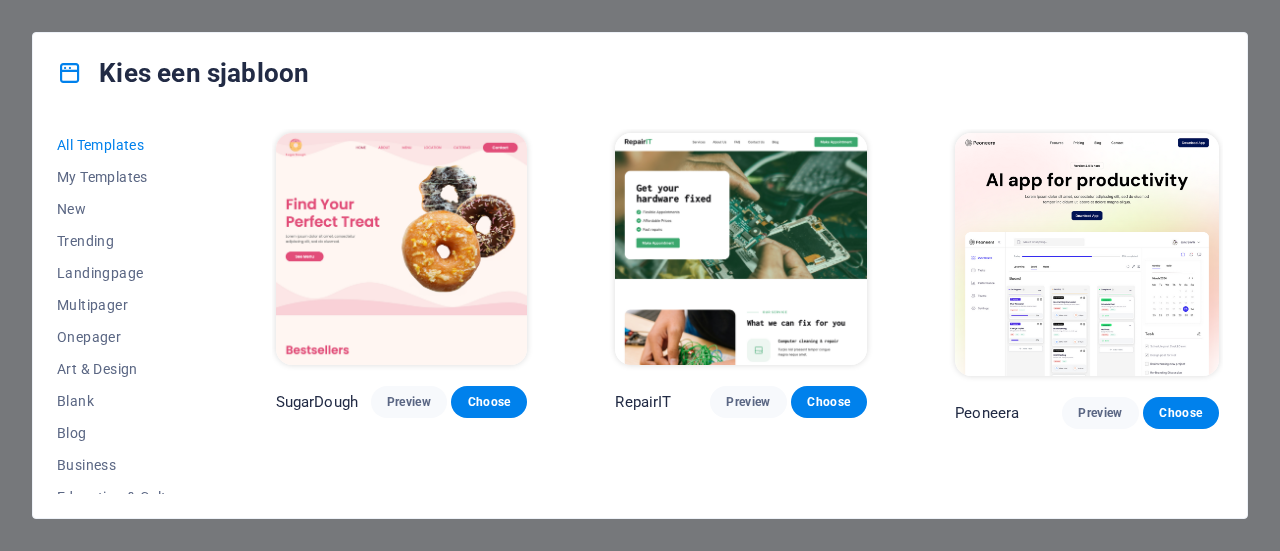 scroll, scrollTop: 0, scrollLeft: 0, axis: both 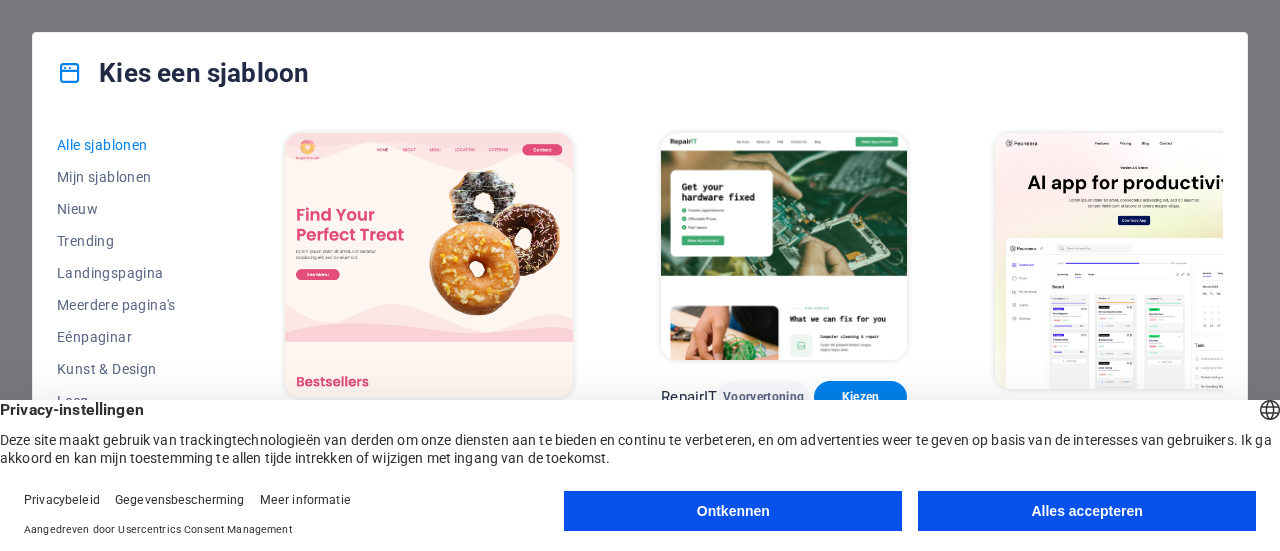 click on "Ontkennen" at bounding box center [733, 511] 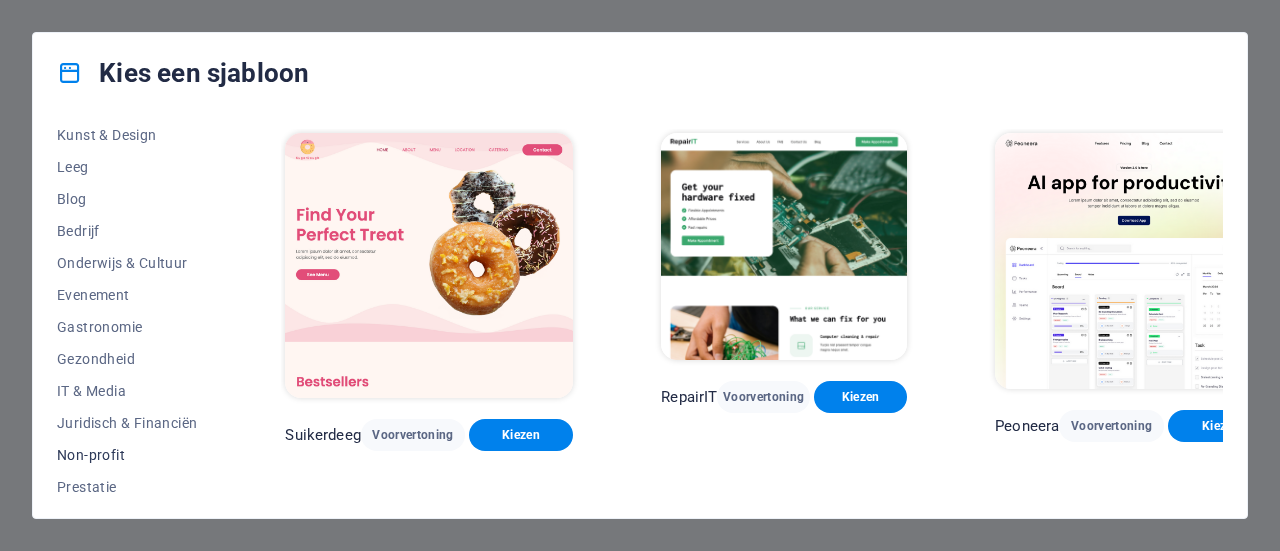 scroll, scrollTop: 0, scrollLeft: 0, axis: both 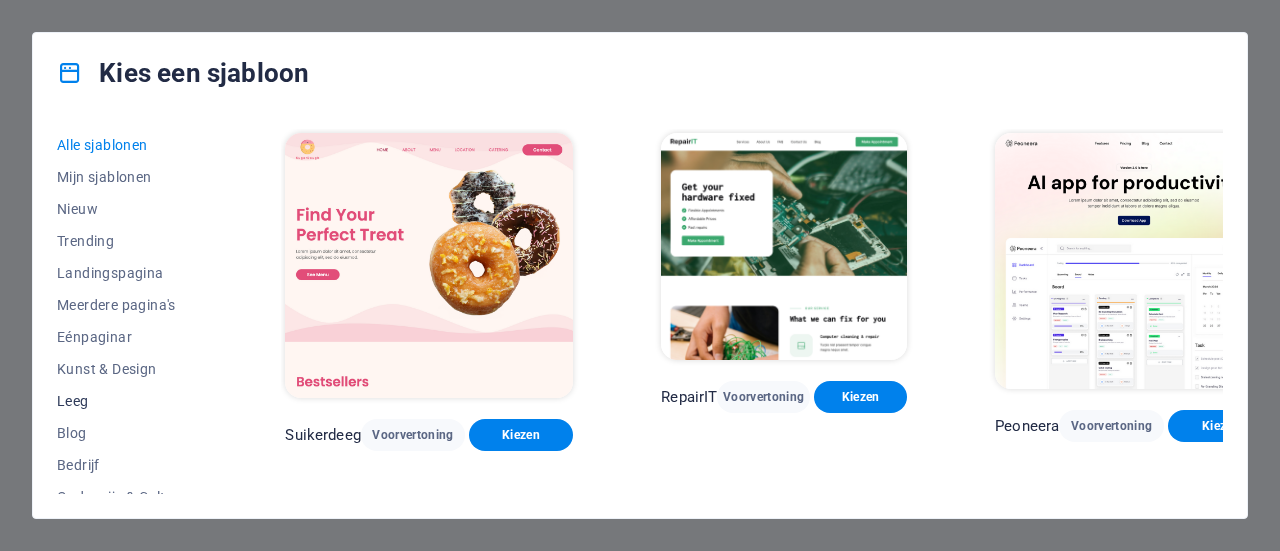 click on "Leeg" at bounding box center [127, 401] 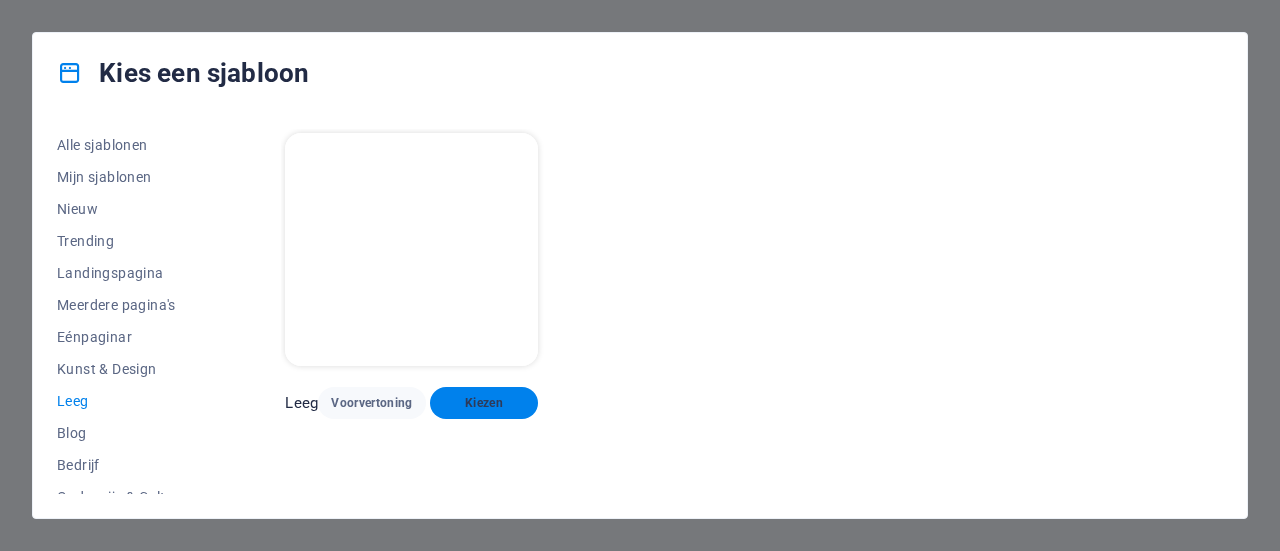 click on "Kiezen" at bounding box center [484, 403] 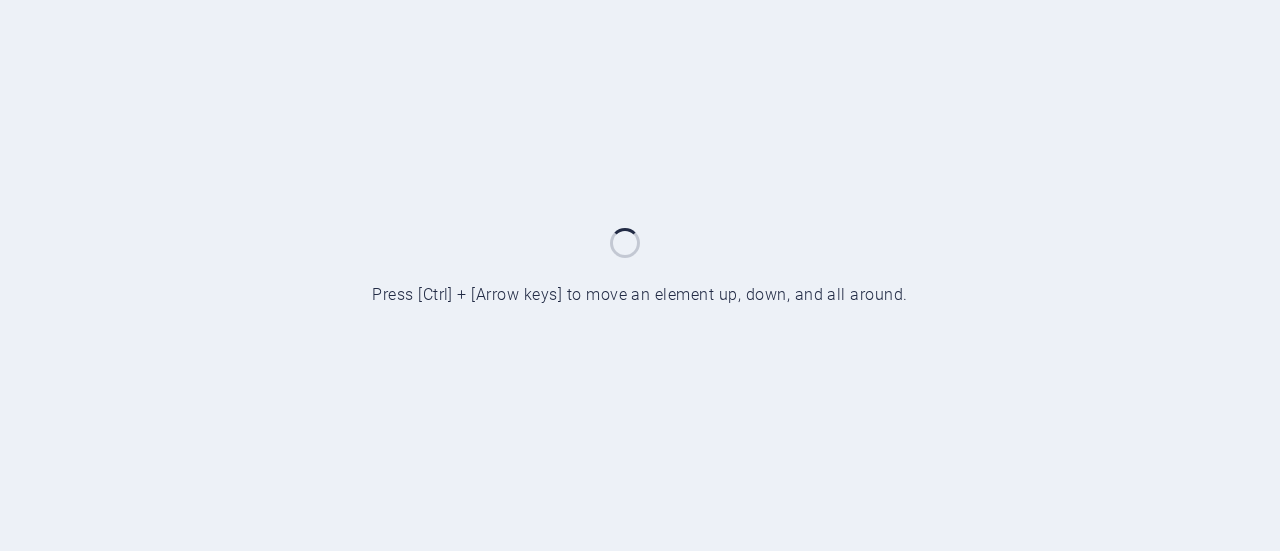 scroll, scrollTop: 0, scrollLeft: 0, axis: both 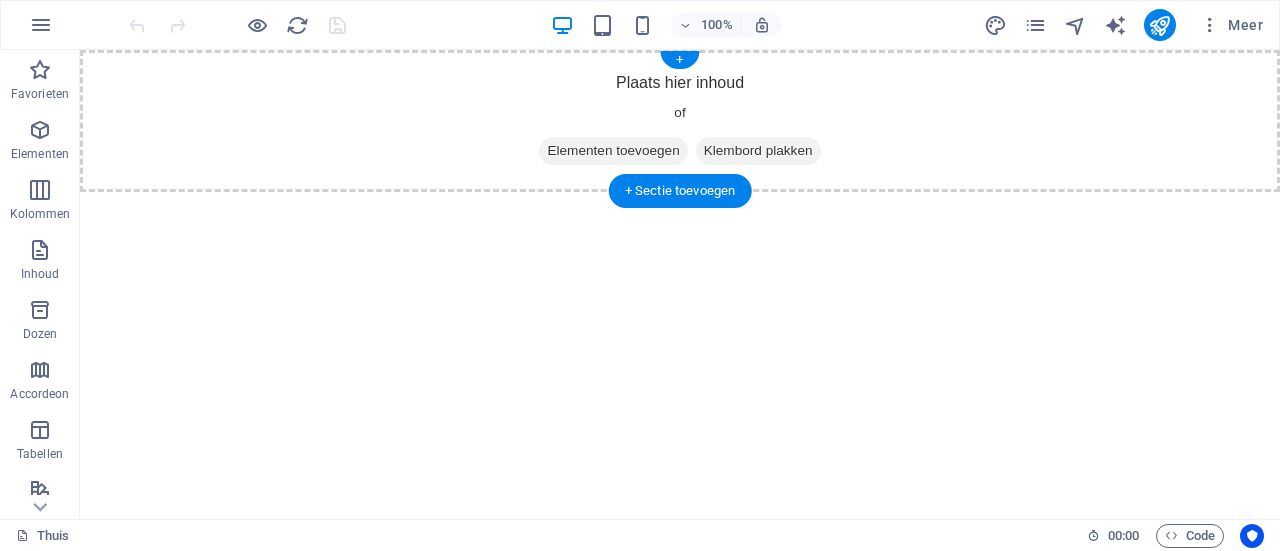 click on "Plaats hier inhoud of  Elementen toevoegen  Klembord plakken" at bounding box center [680, 121] 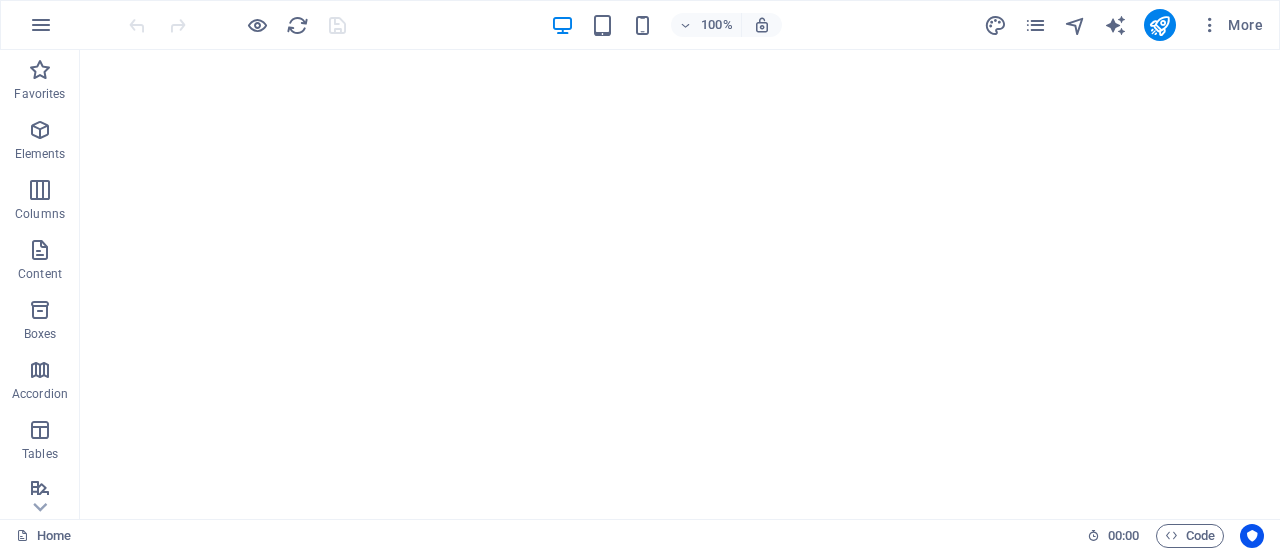 scroll, scrollTop: 0, scrollLeft: 0, axis: both 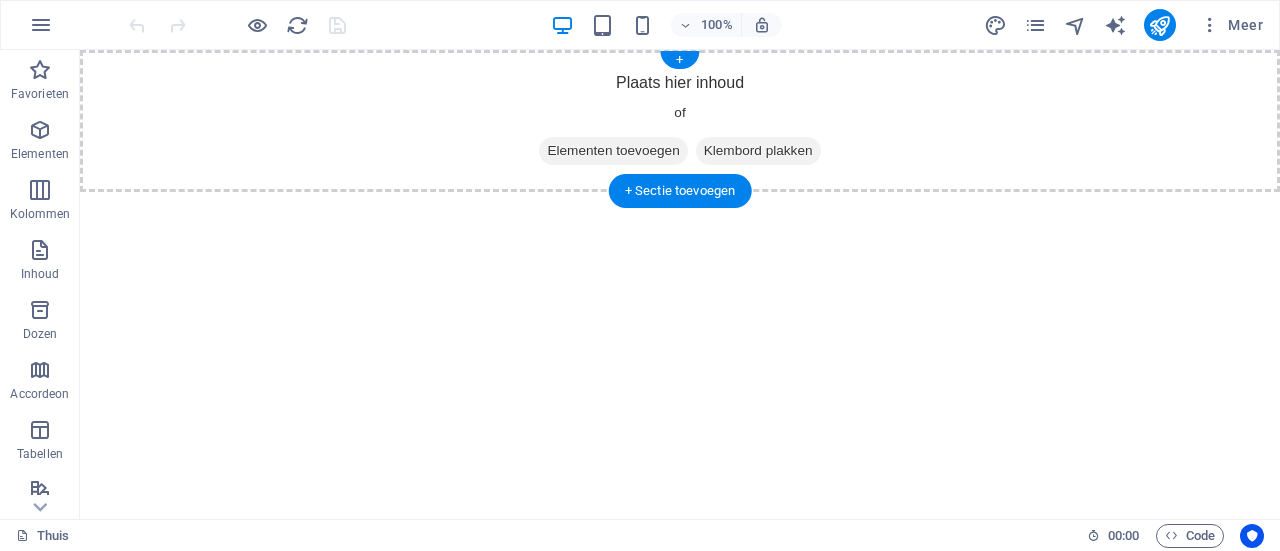 click on "Elementen toevoegen" at bounding box center [613, 151] 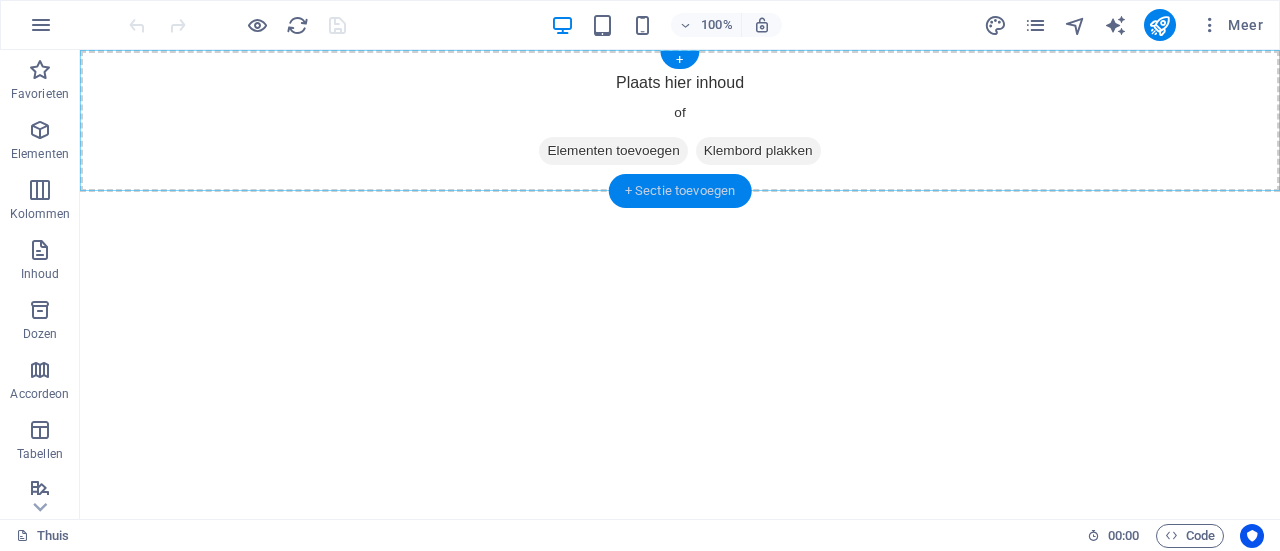 click on "+ Sectie toevoegen" at bounding box center (680, 190) 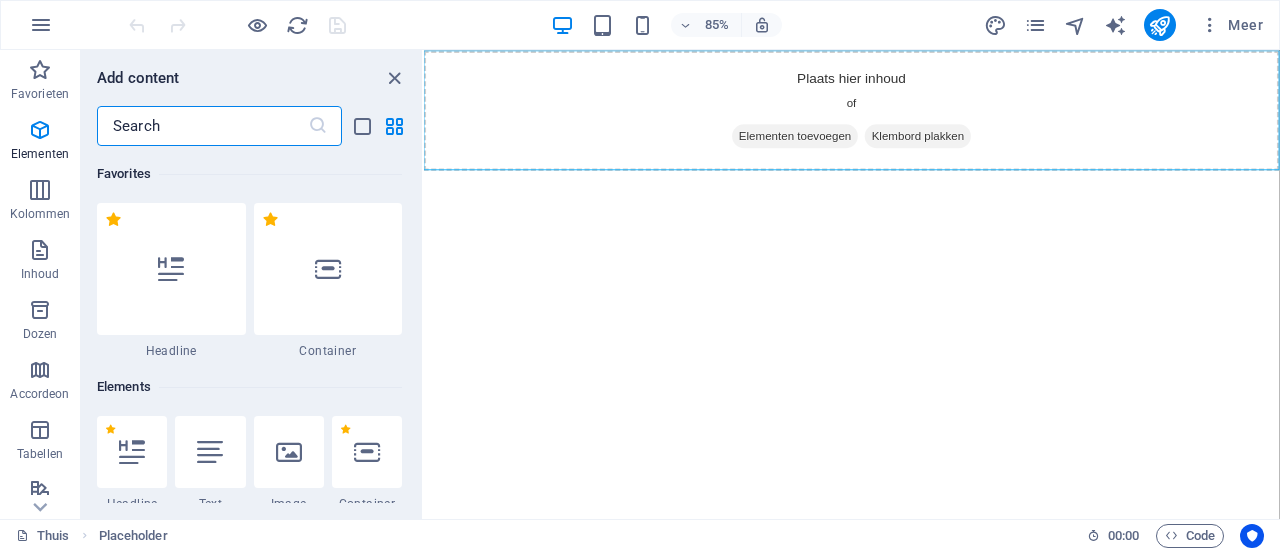scroll, scrollTop: 3499, scrollLeft: 0, axis: vertical 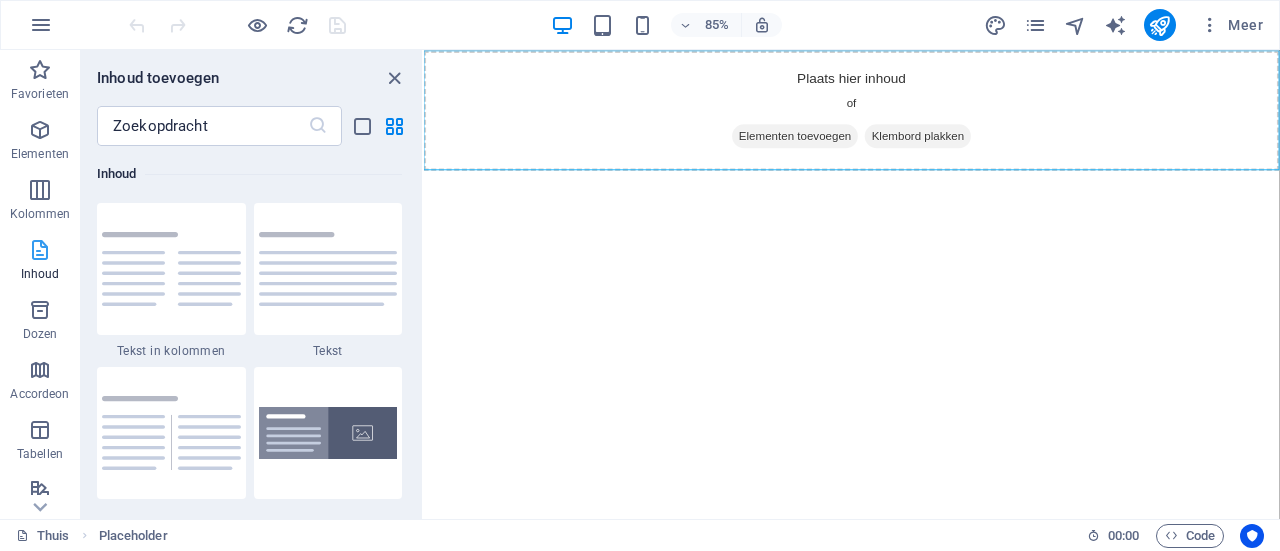 click at bounding box center [40, 250] 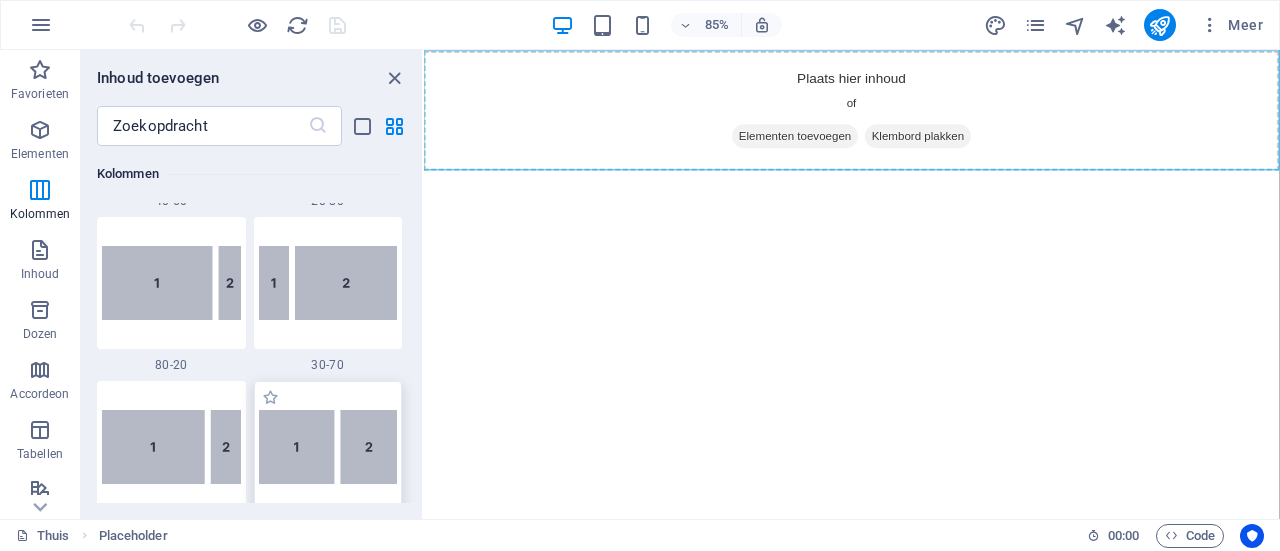 scroll, scrollTop: 1399, scrollLeft: 0, axis: vertical 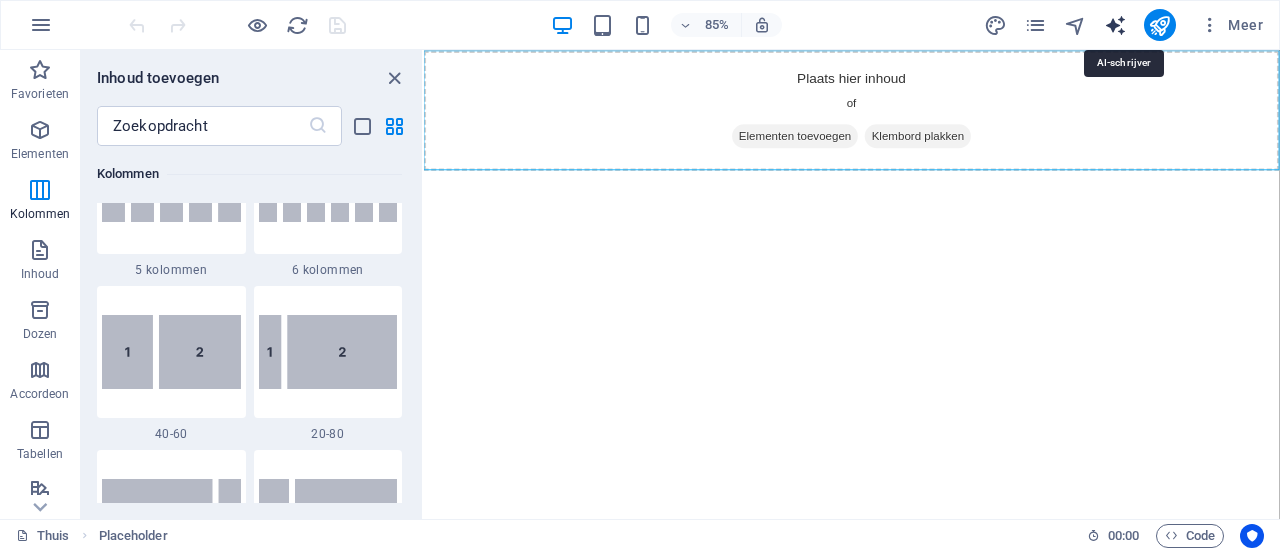 click at bounding box center (1115, 25) 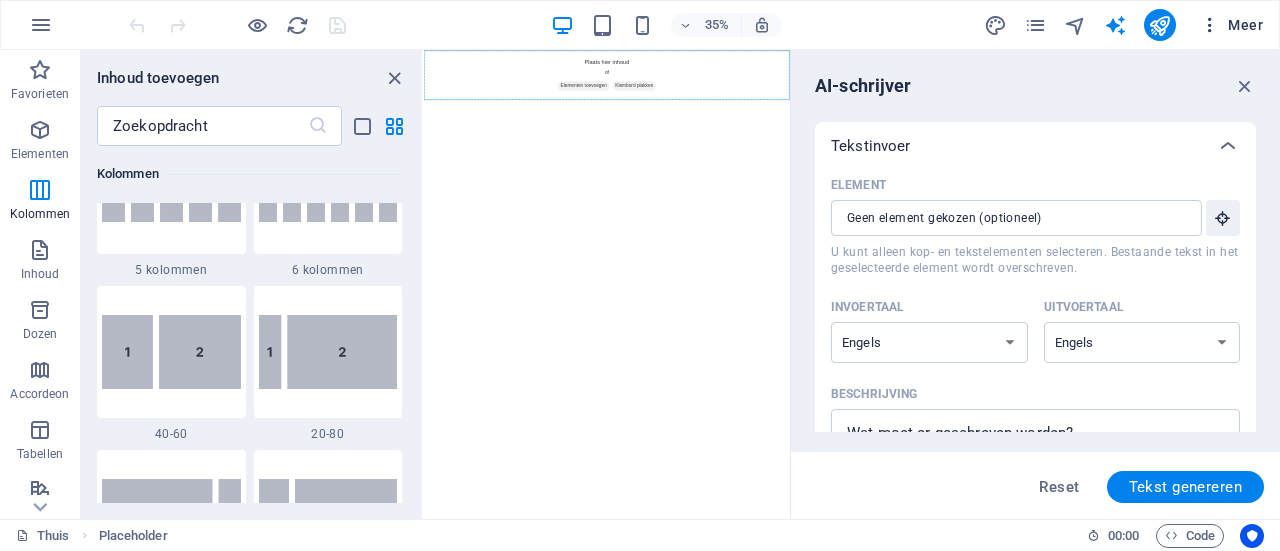 click on "Meer" at bounding box center [1245, 25] 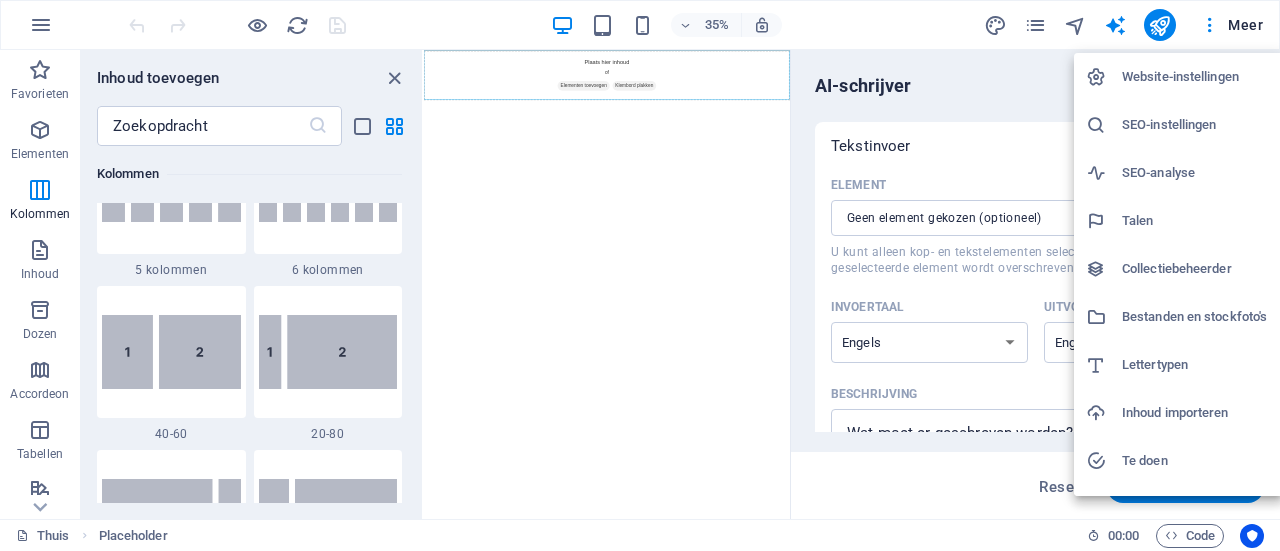 click on "Website-instellingen" at bounding box center (1180, 76) 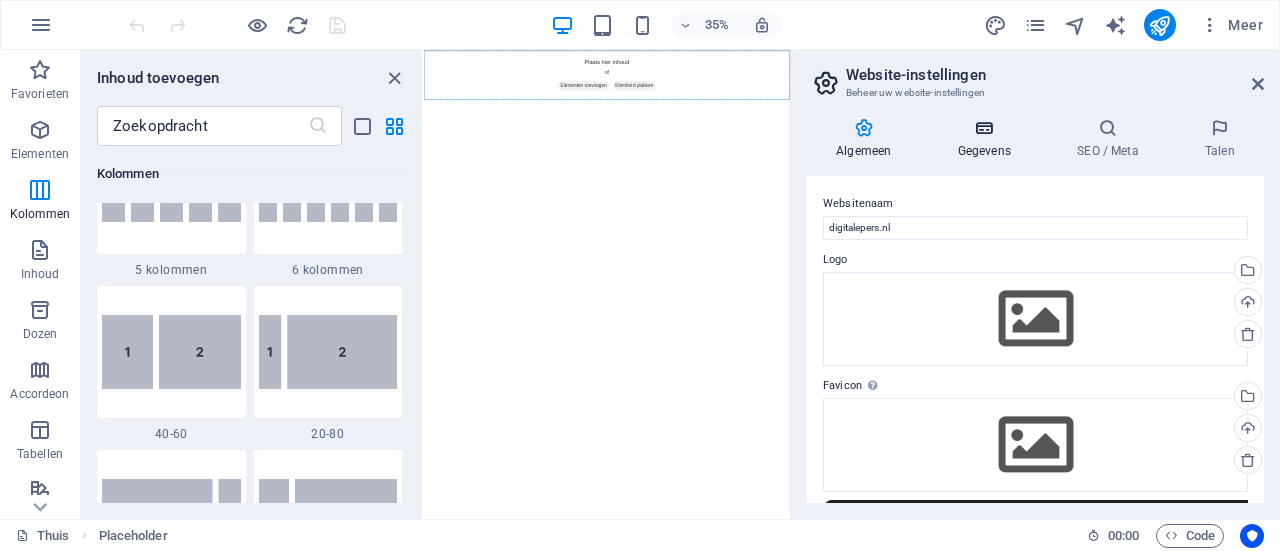click at bounding box center (985, 128) 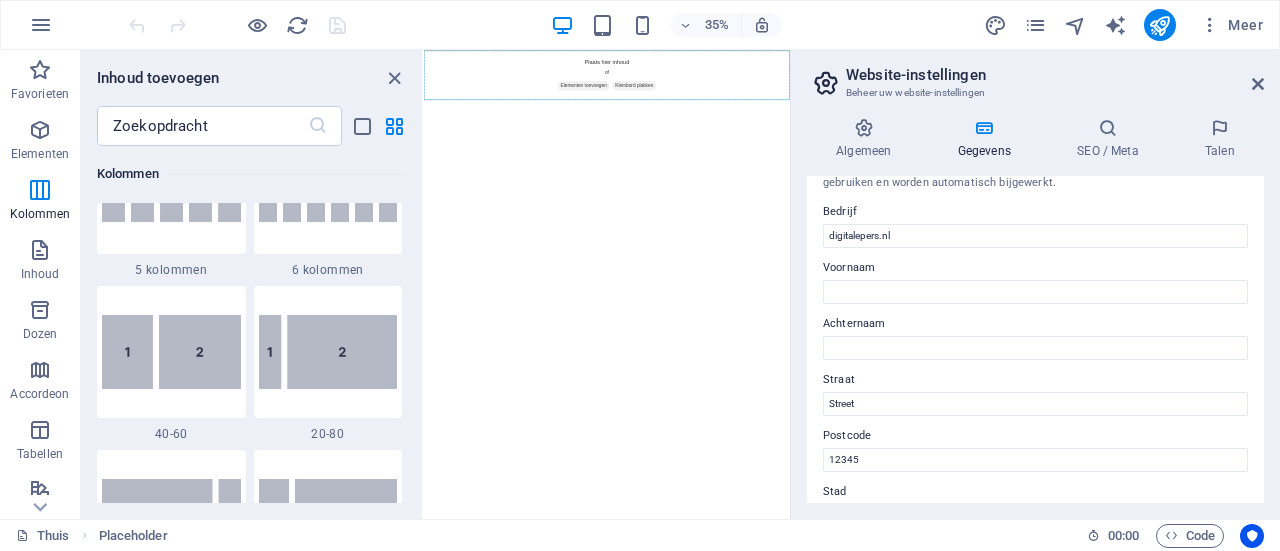 scroll, scrollTop: 0, scrollLeft: 0, axis: both 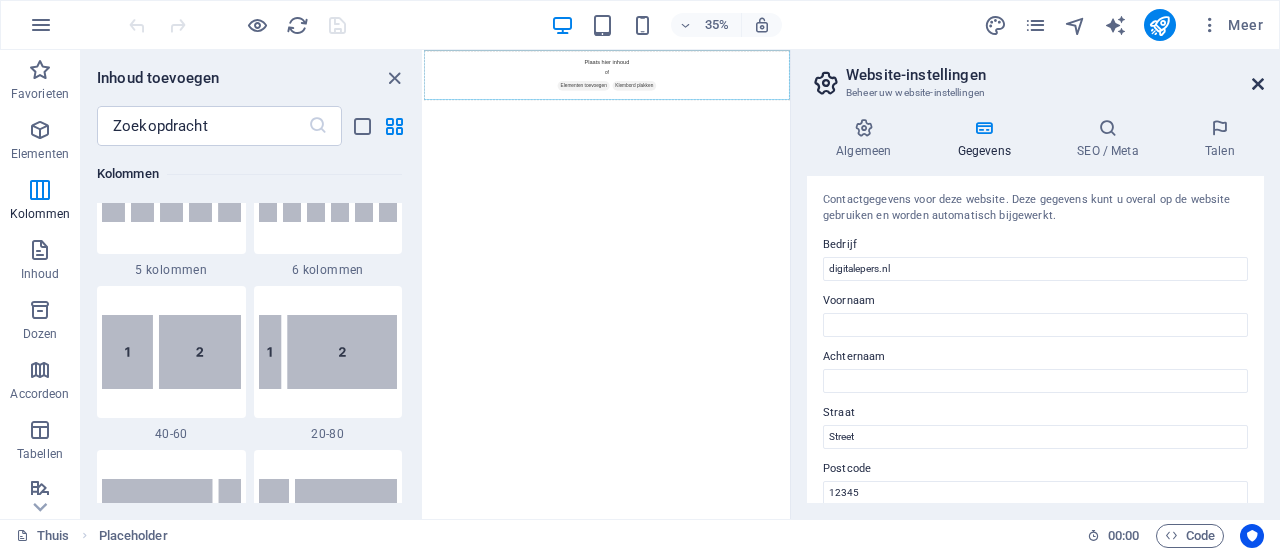 click at bounding box center [1258, 84] 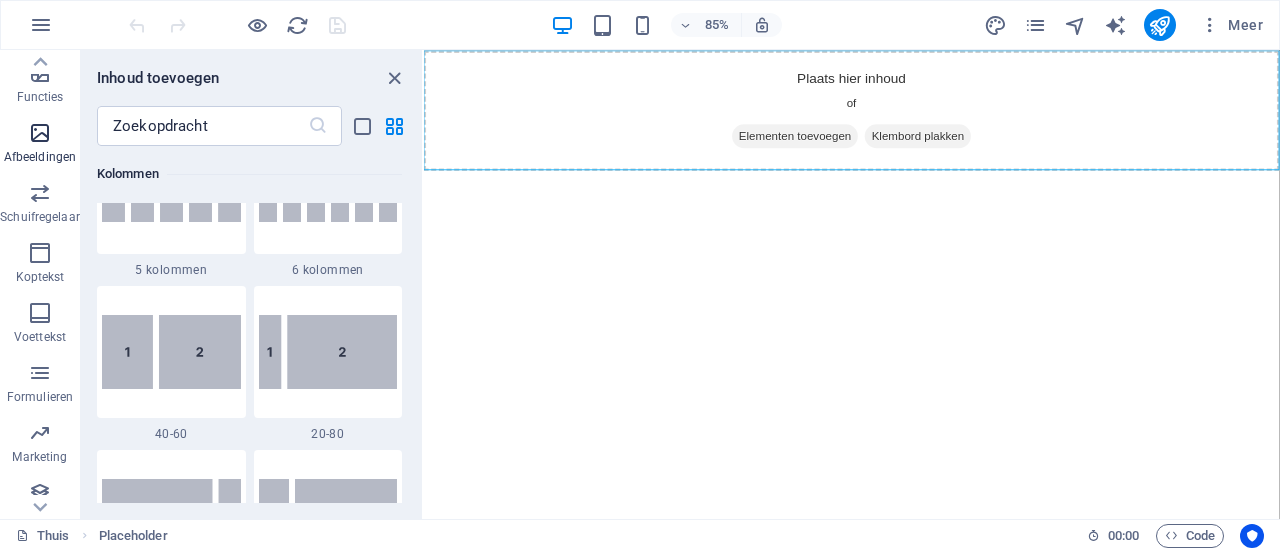 scroll, scrollTop: 430, scrollLeft: 0, axis: vertical 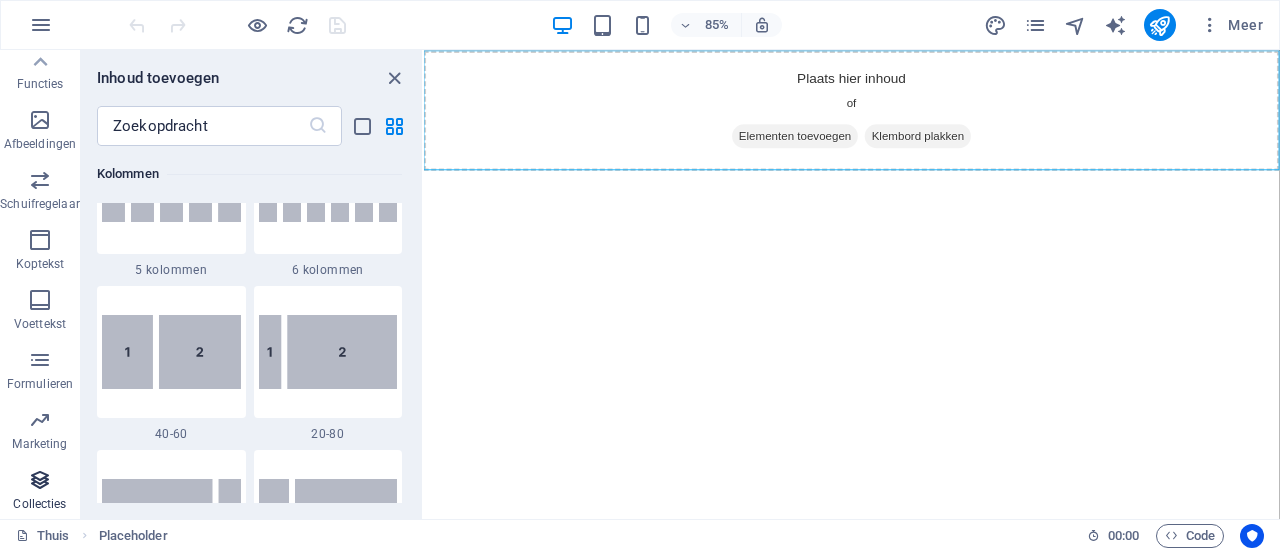 click at bounding box center (40, 480) 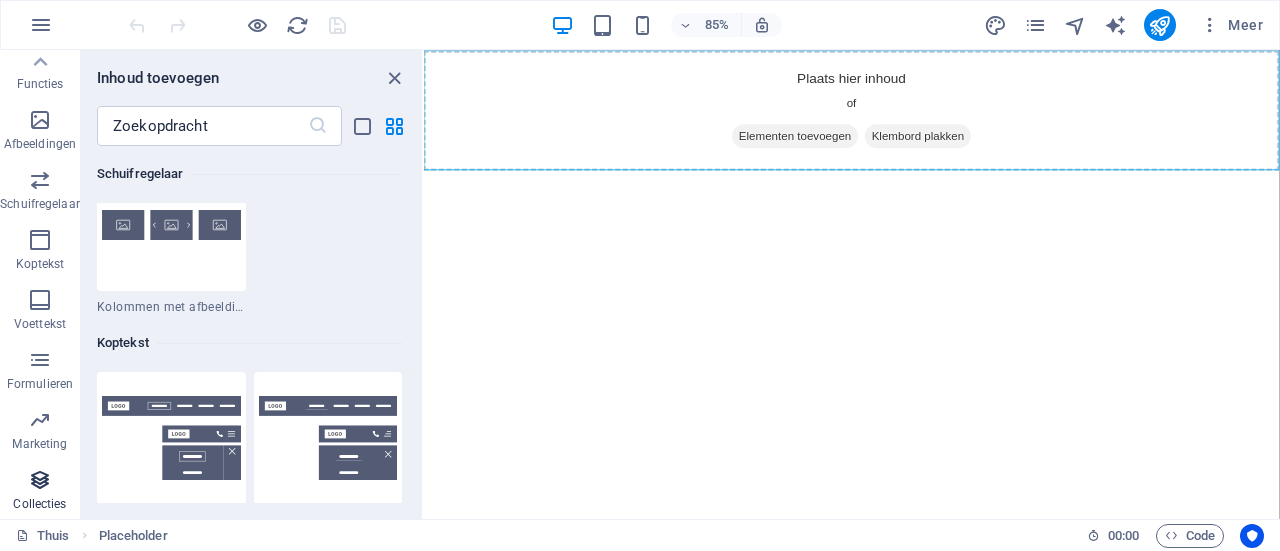 scroll, scrollTop: 18306, scrollLeft: 0, axis: vertical 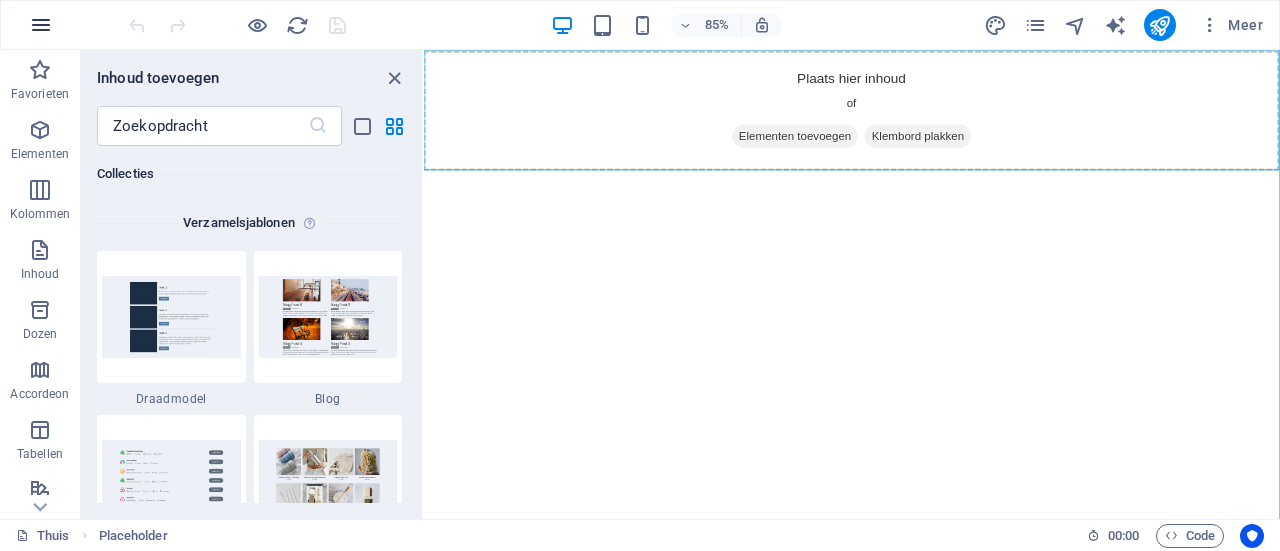 click at bounding box center (41, 25) 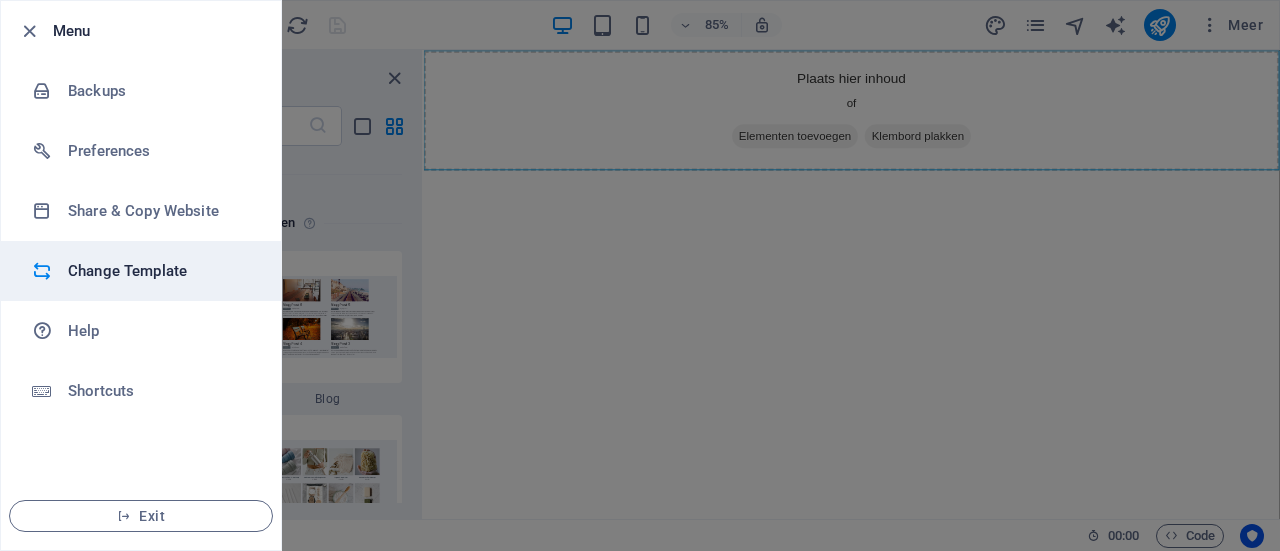 click on "Change Template" at bounding box center (160, 271) 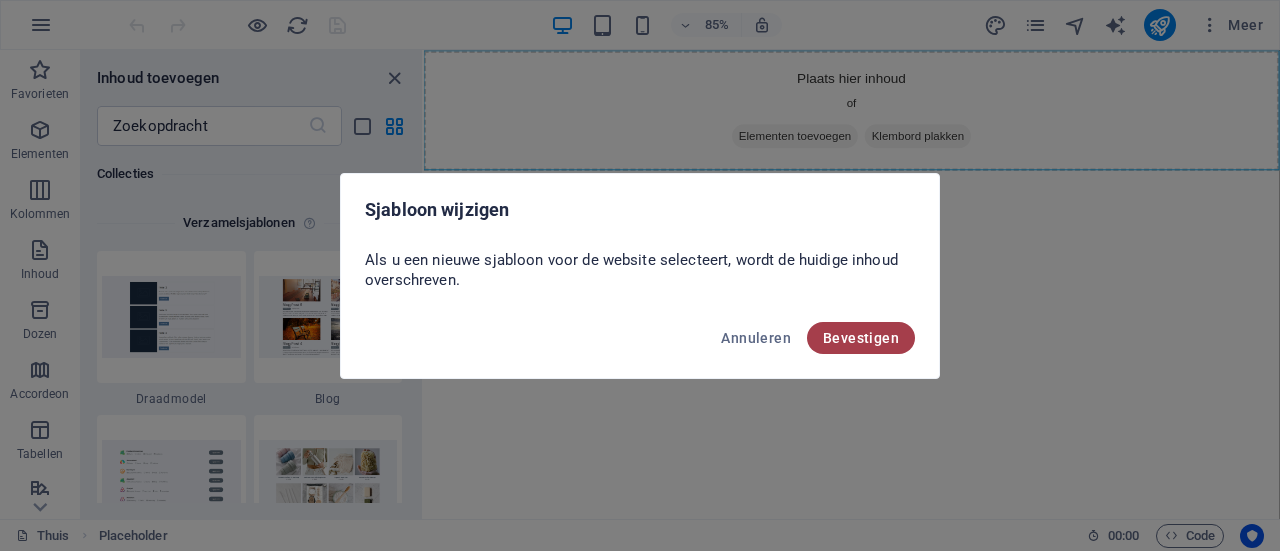 click on "Bevestigen" at bounding box center [861, 338] 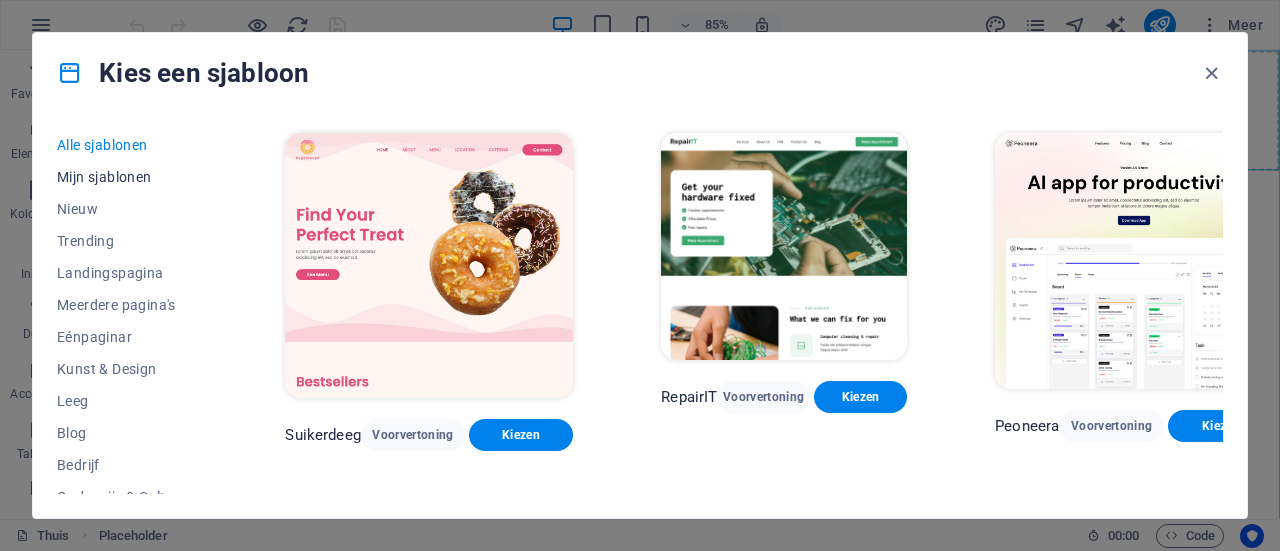 scroll, scrollTop: 0, scrollLeft: 0, axis: both 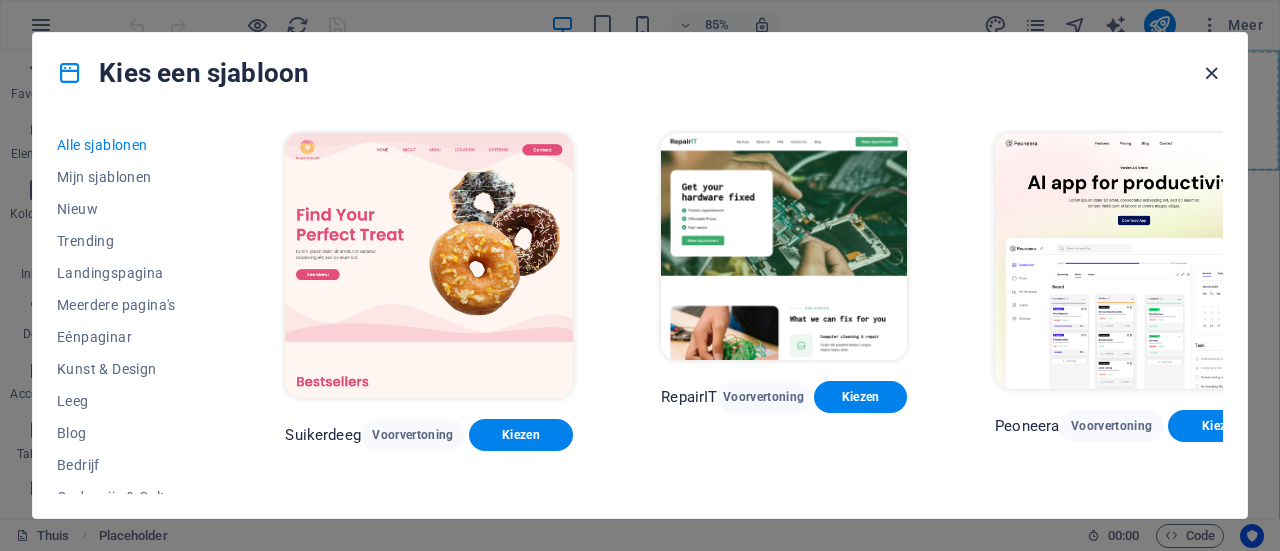 drag, startPoint x: 1214, startPoint y: 66, endPoint x: 929, endPoint y: 19, distance: 288.84946 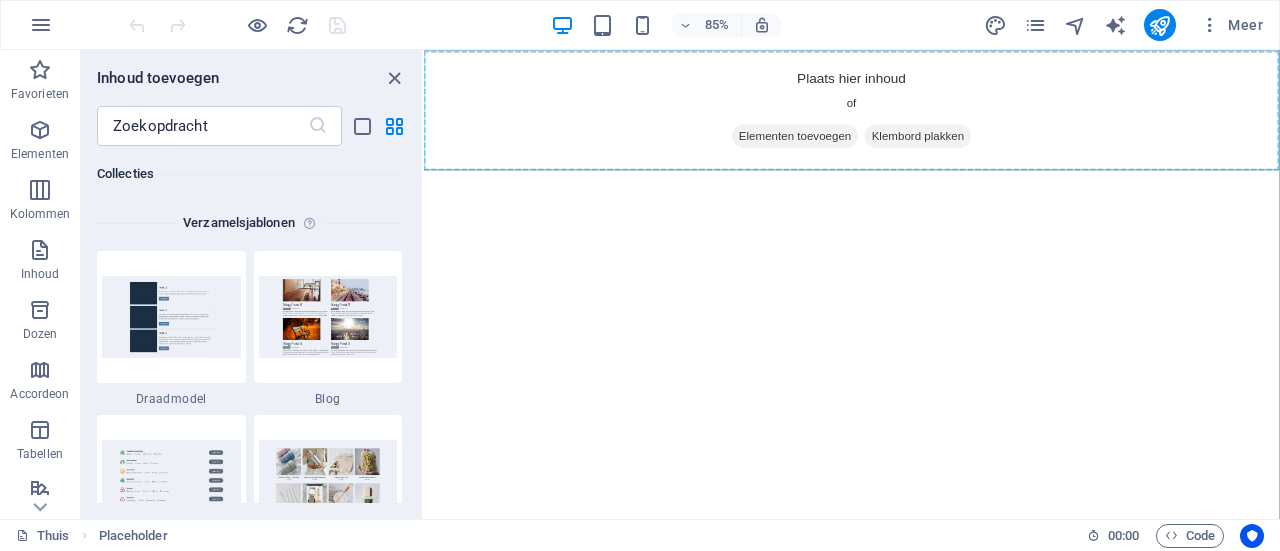 click at bounding box center [237, 25] 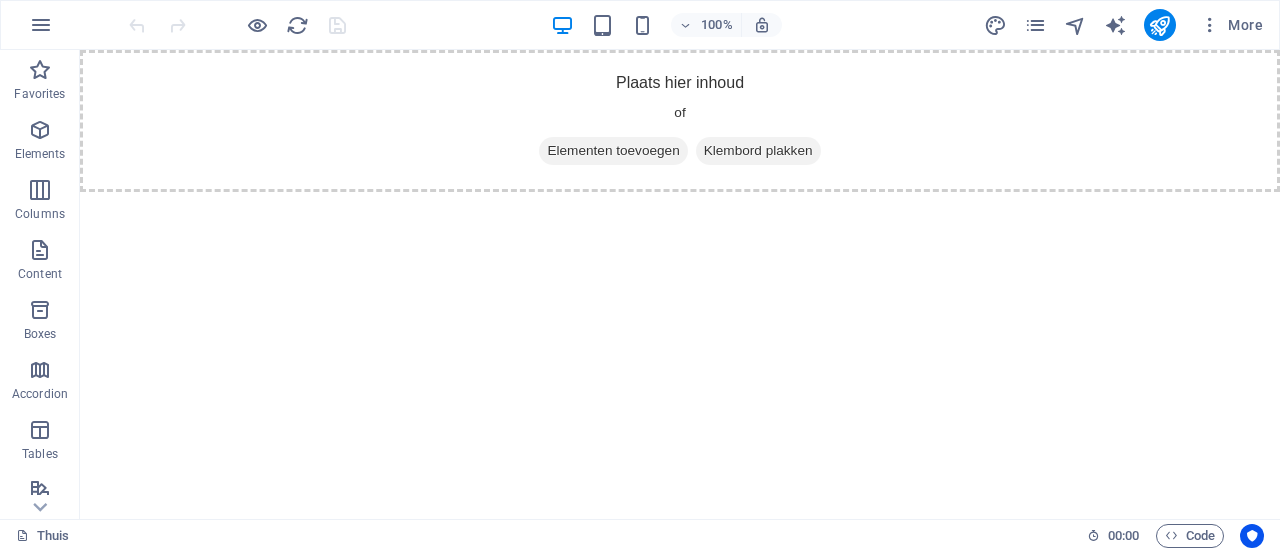 scroll, scrollTop: 0, scrollLeft: 0, axis: both 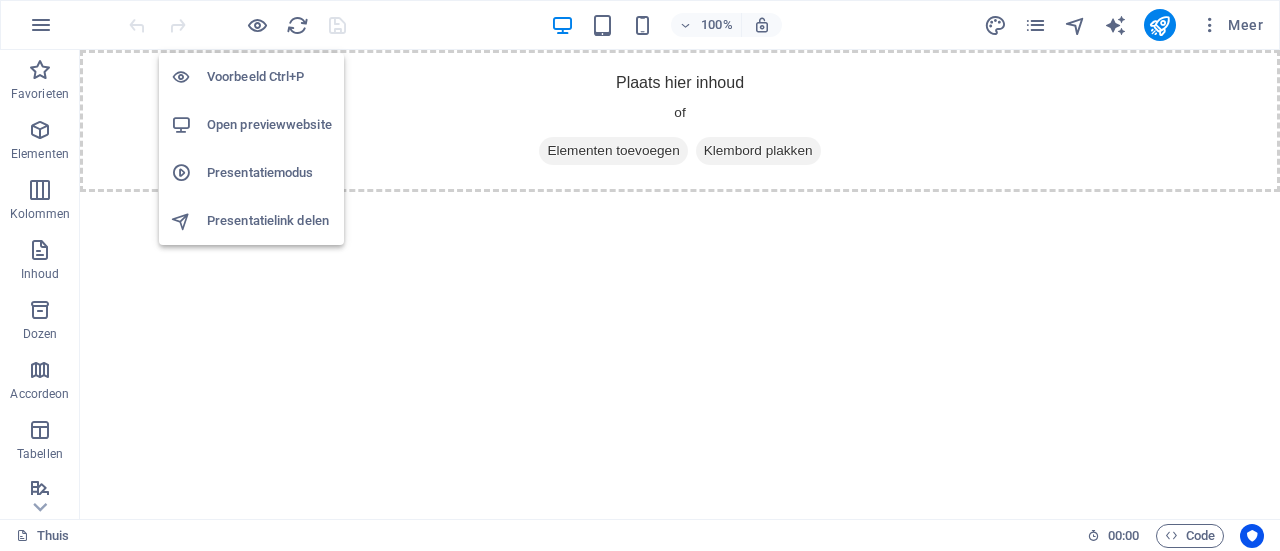 click on "Open previewwebsite" at bounding box center (269, 124) 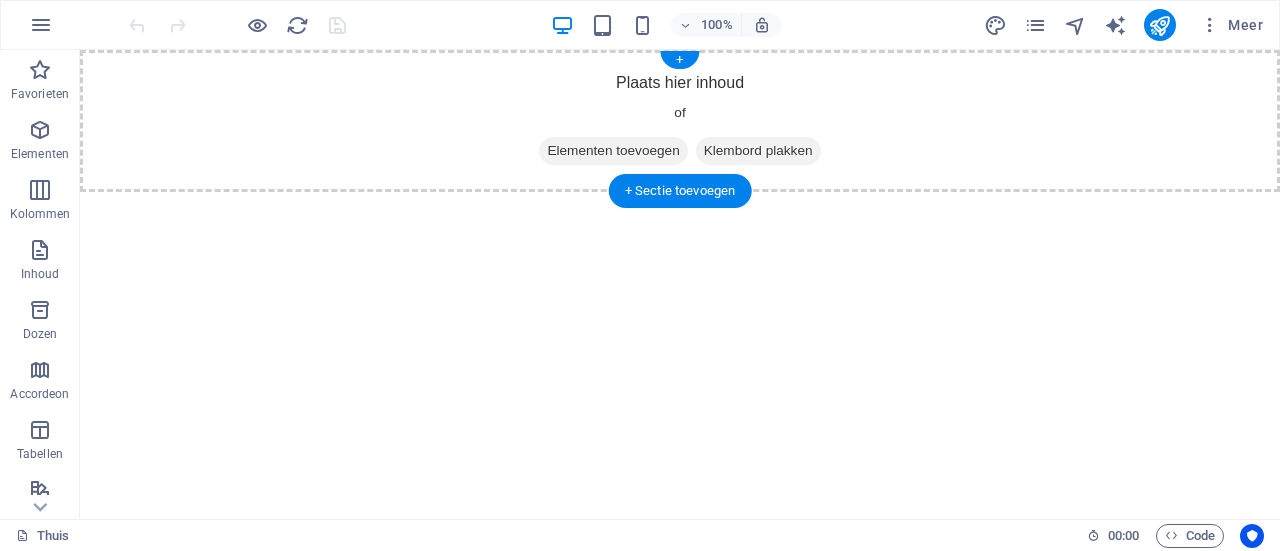 click on "Klembord plakken" at bounding box center [758, 151] 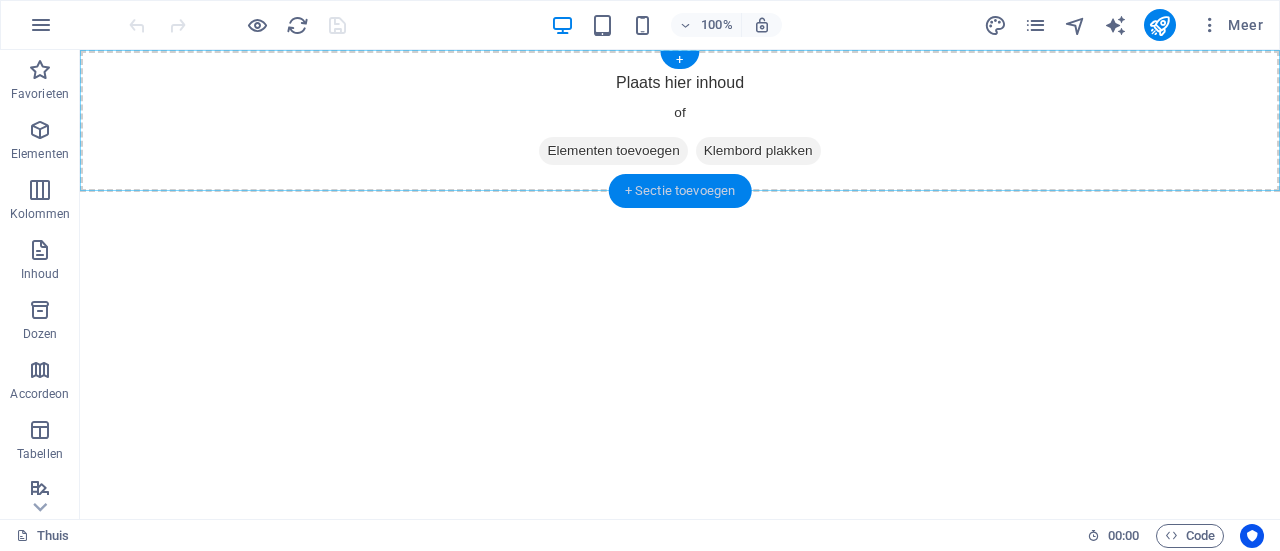 drag, startPoint x: 680, startPoint y: 195, endPoint x: 366, endPoint y: 137, distance: 319.31177 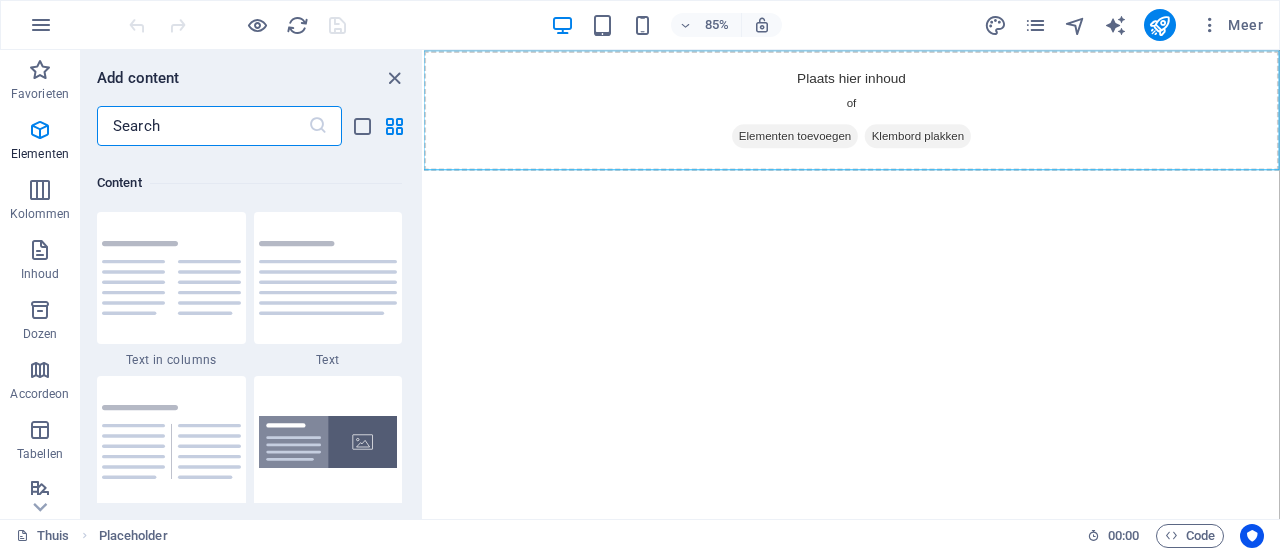 scroll, scrollTop: 3499, scrollLeft: 0, axis: vertical 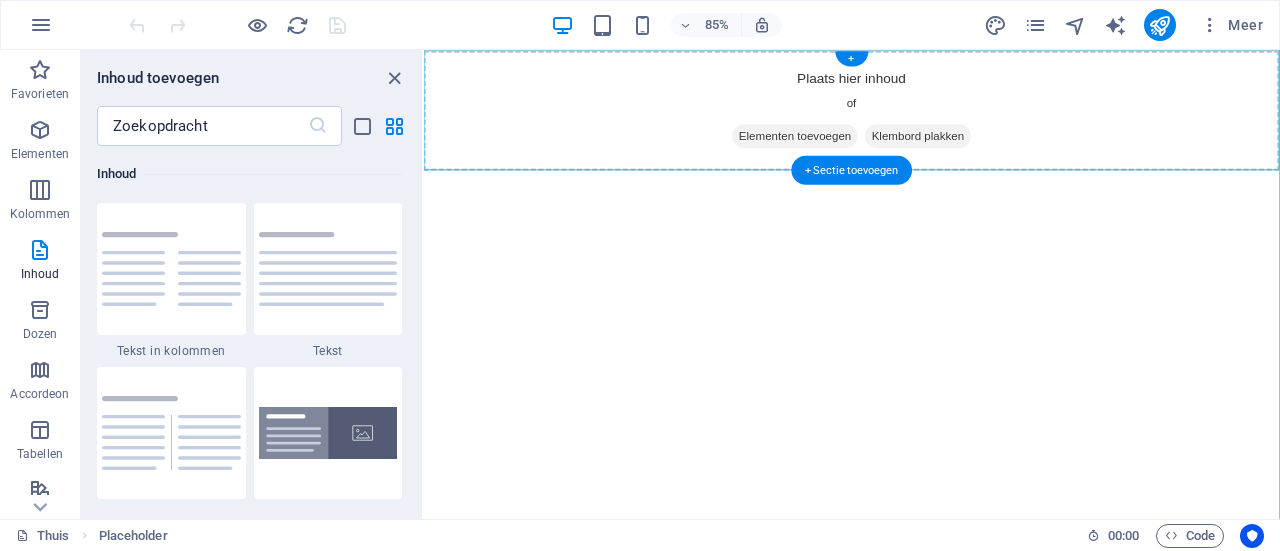 click on "Klembord plakken" at bounding box center (1005, 150) 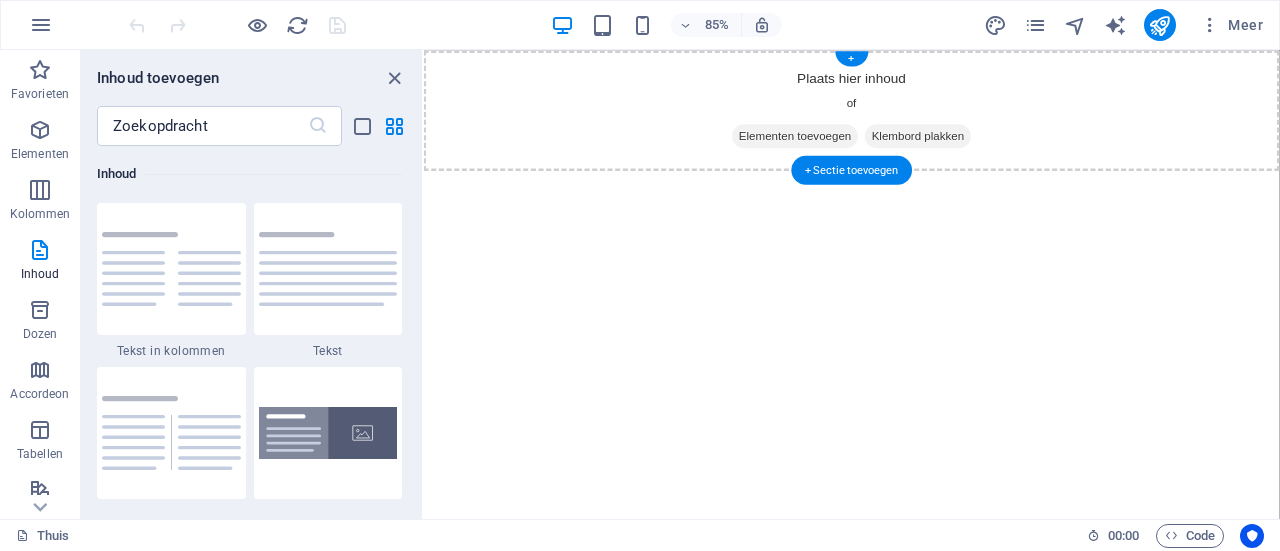 click on "Elementen toevoegen" at bounding box center [861, 150] 